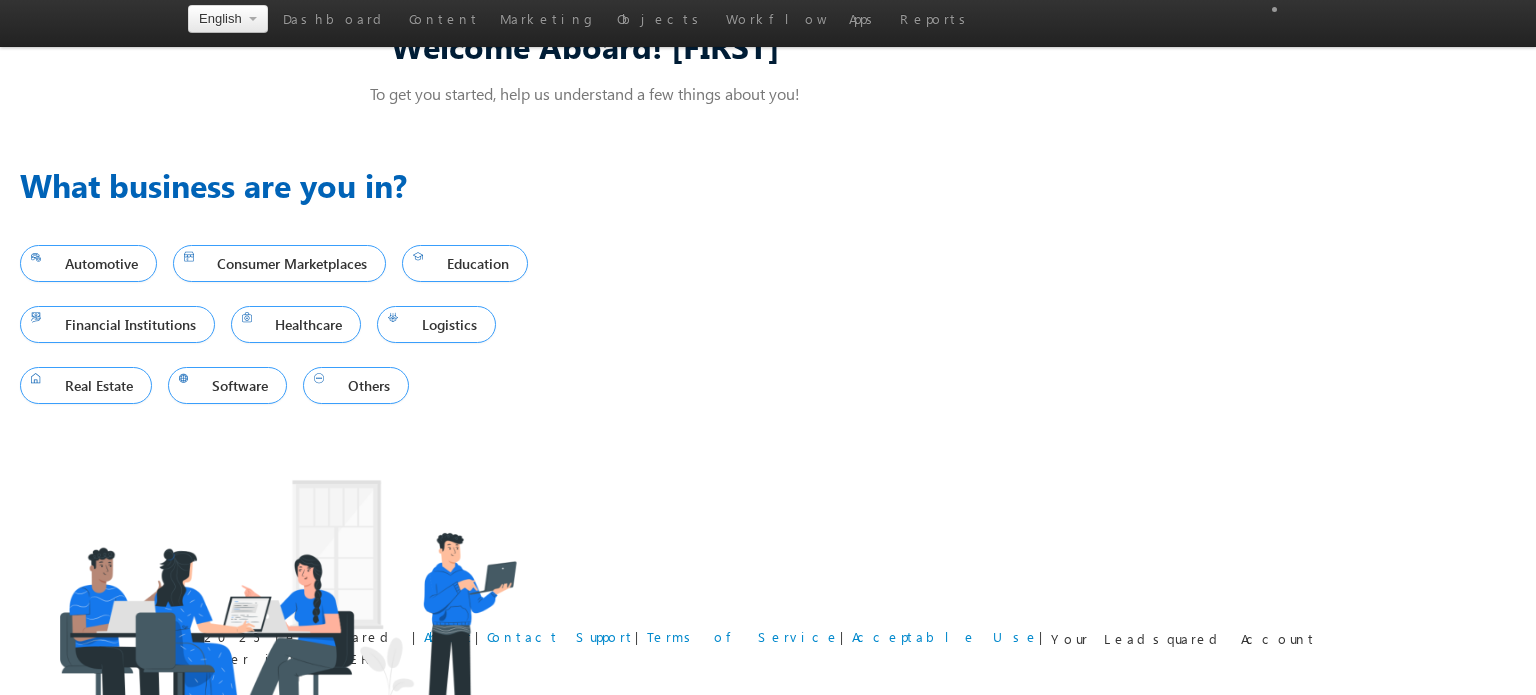 scroll, scrollTop: 0, scrollLeft: 0, axis: both 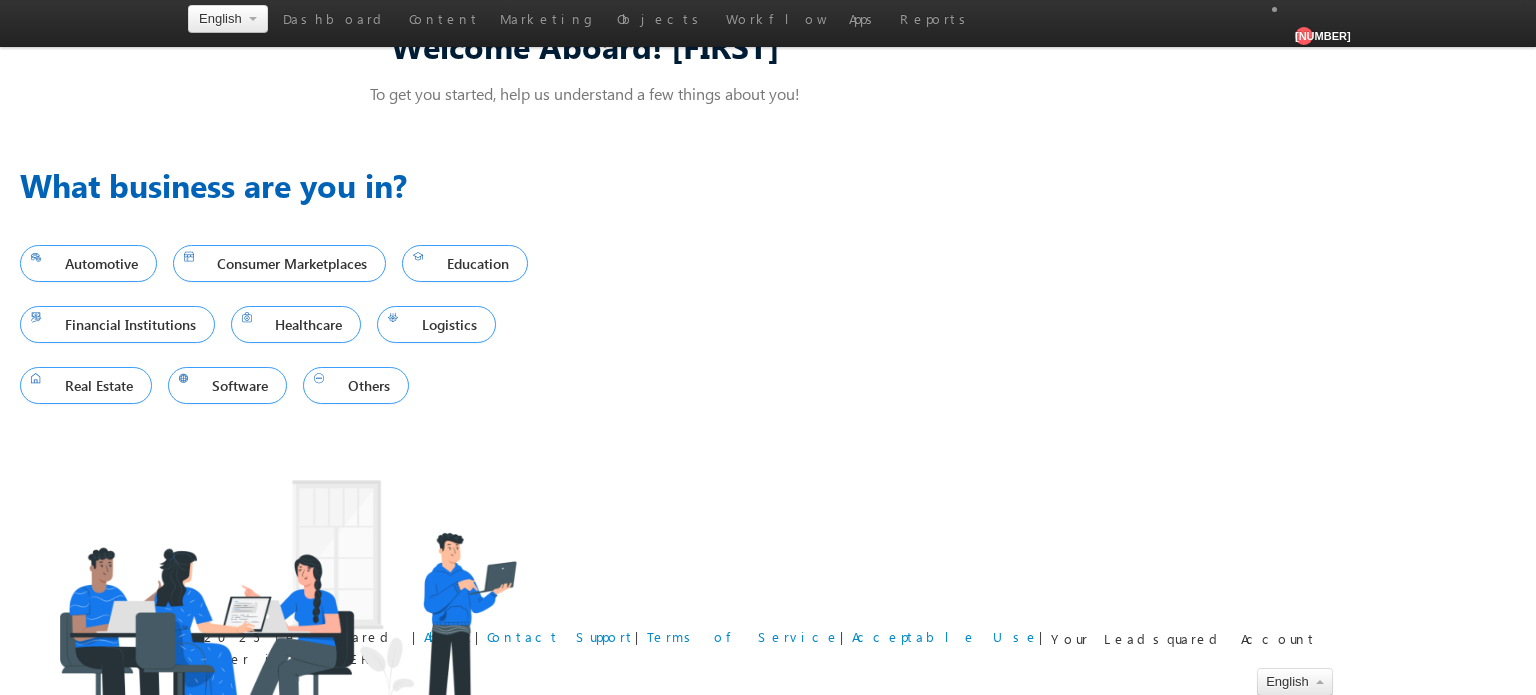 click on "Settings" at bounding box center [0, 0] 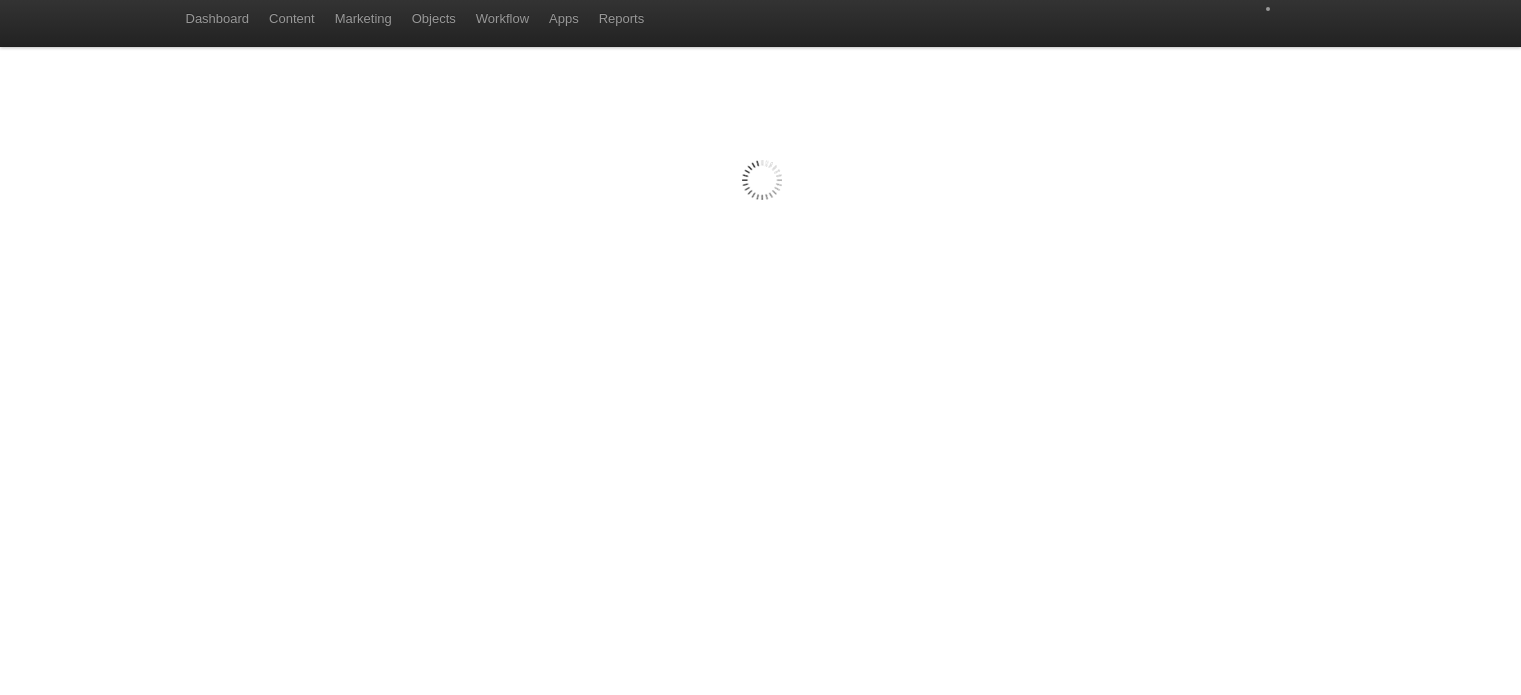 scroll, scrollTop: 0, scrollLeft: 0, axis: both 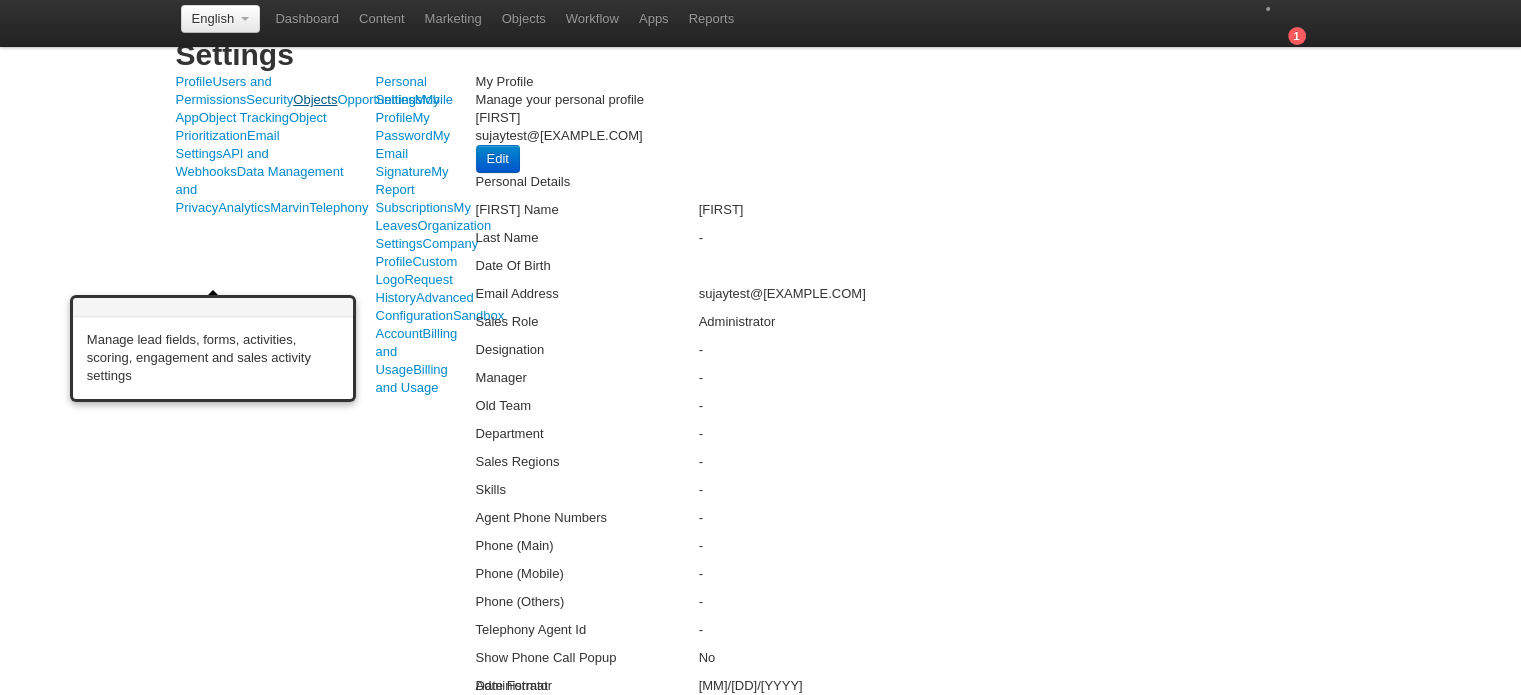 click on "Objects" at bounding box center (315, 99) 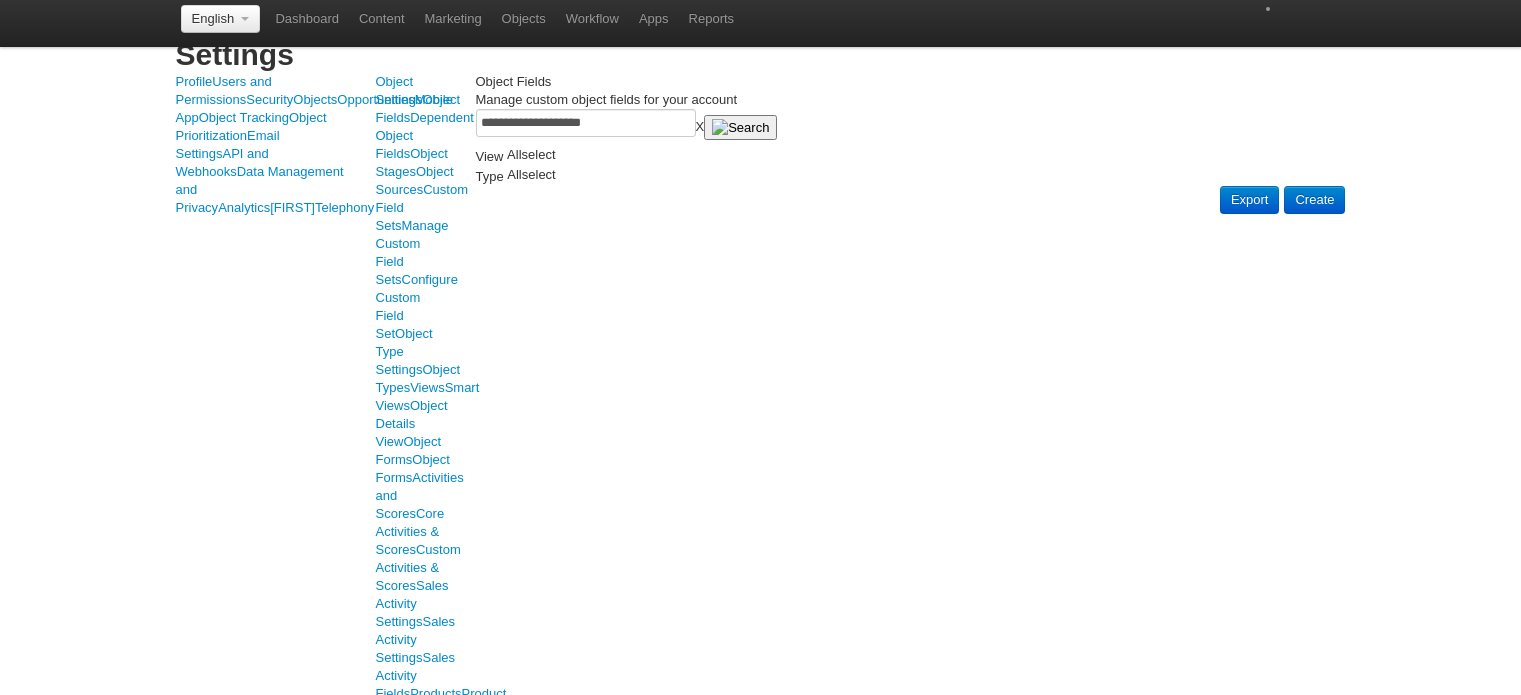 scroll, scrollTop: 0, scrollLeft: 0, axis: both 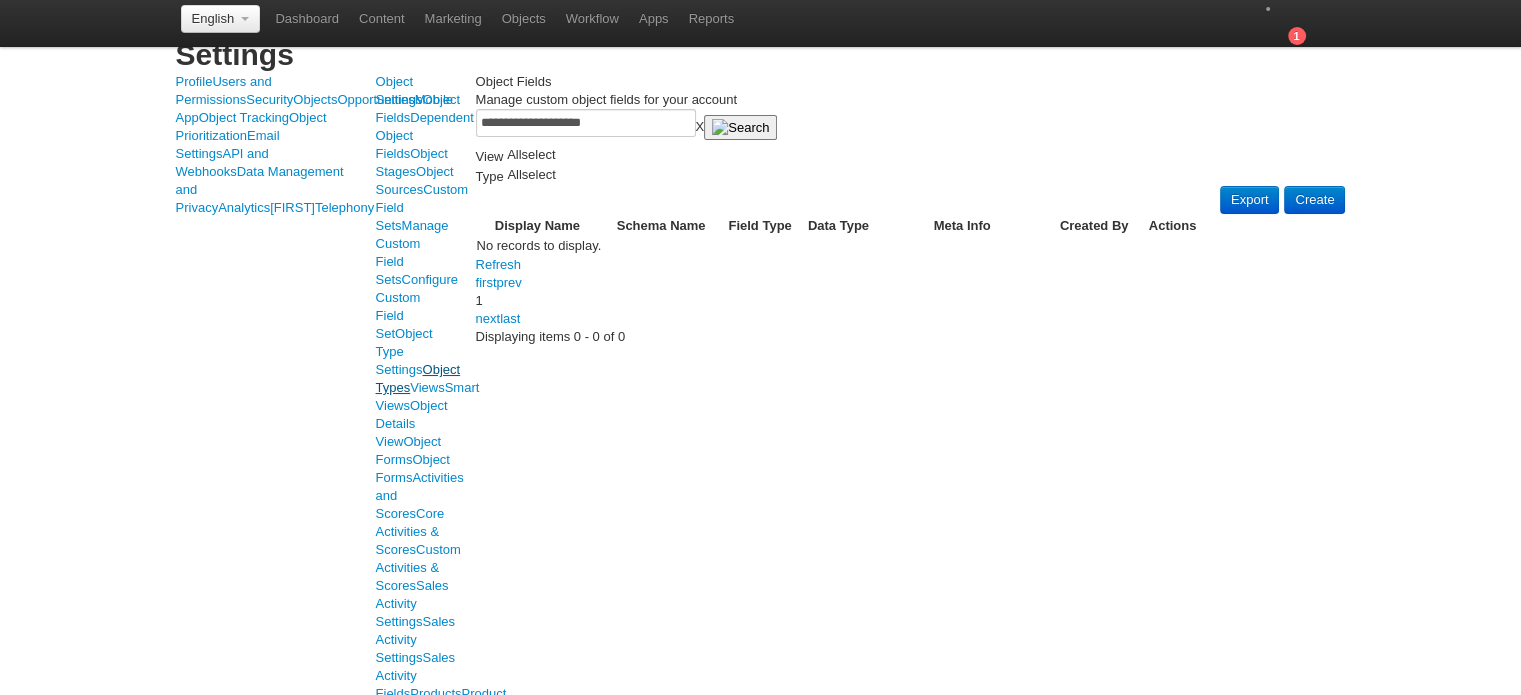 click on "Object Types" at bounding box center [418, 378] 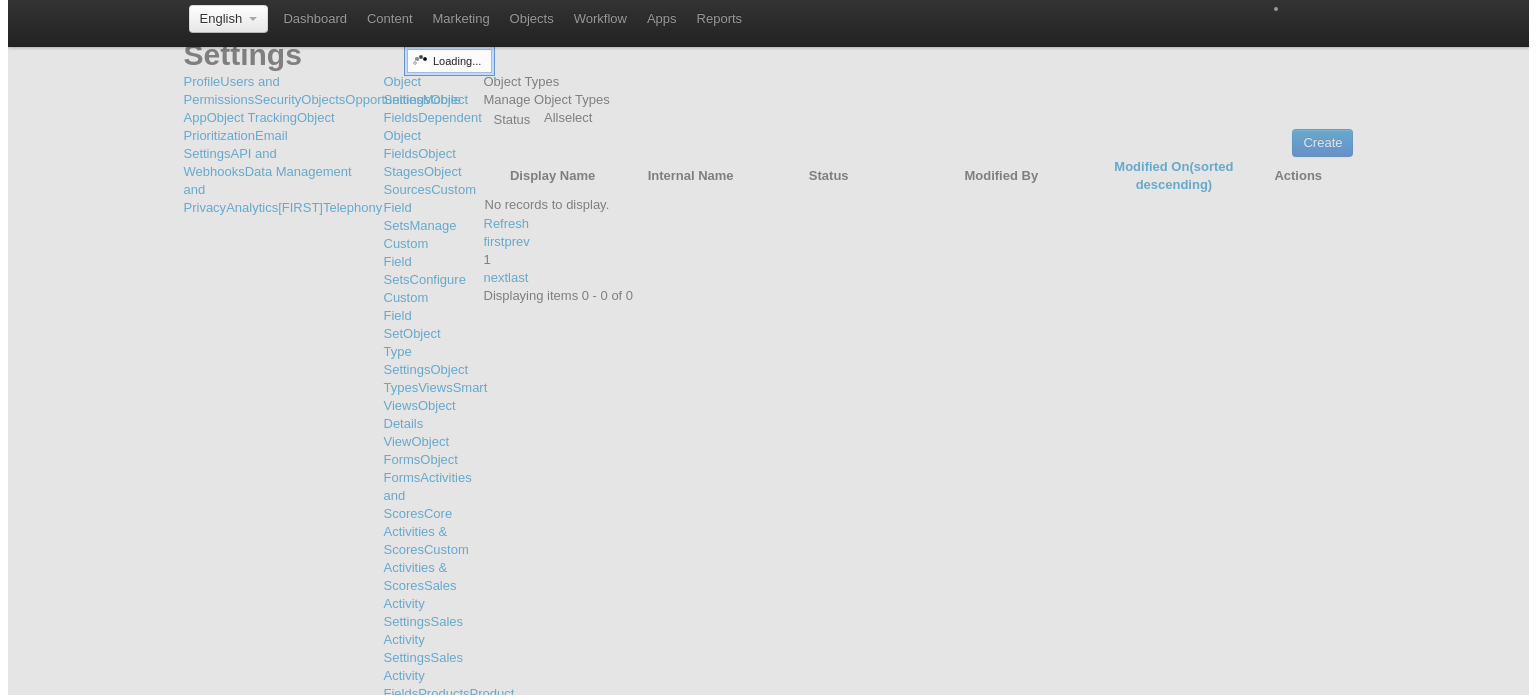 scroll, scrollTop: 0, scrollLeft: 0, axis: both 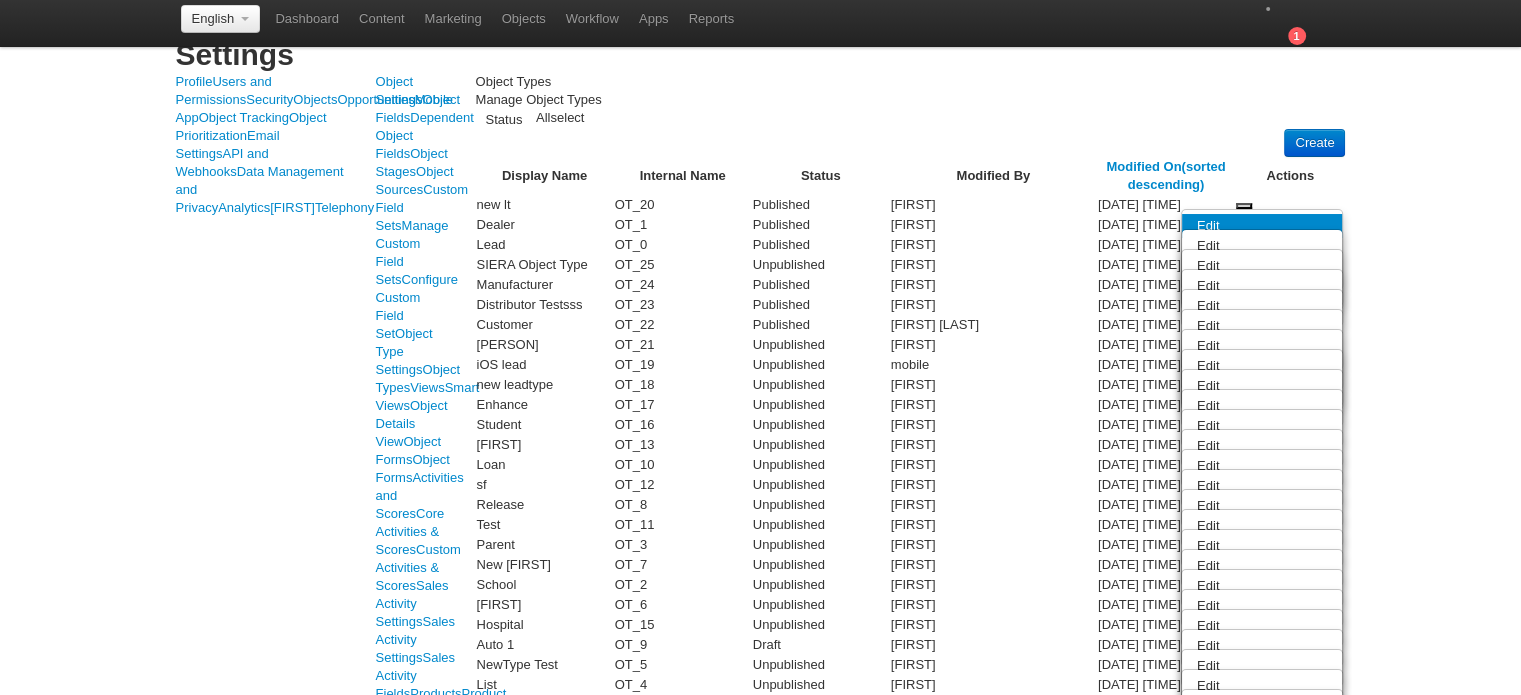 click on "Edit" at bounding box center (1262, 226) 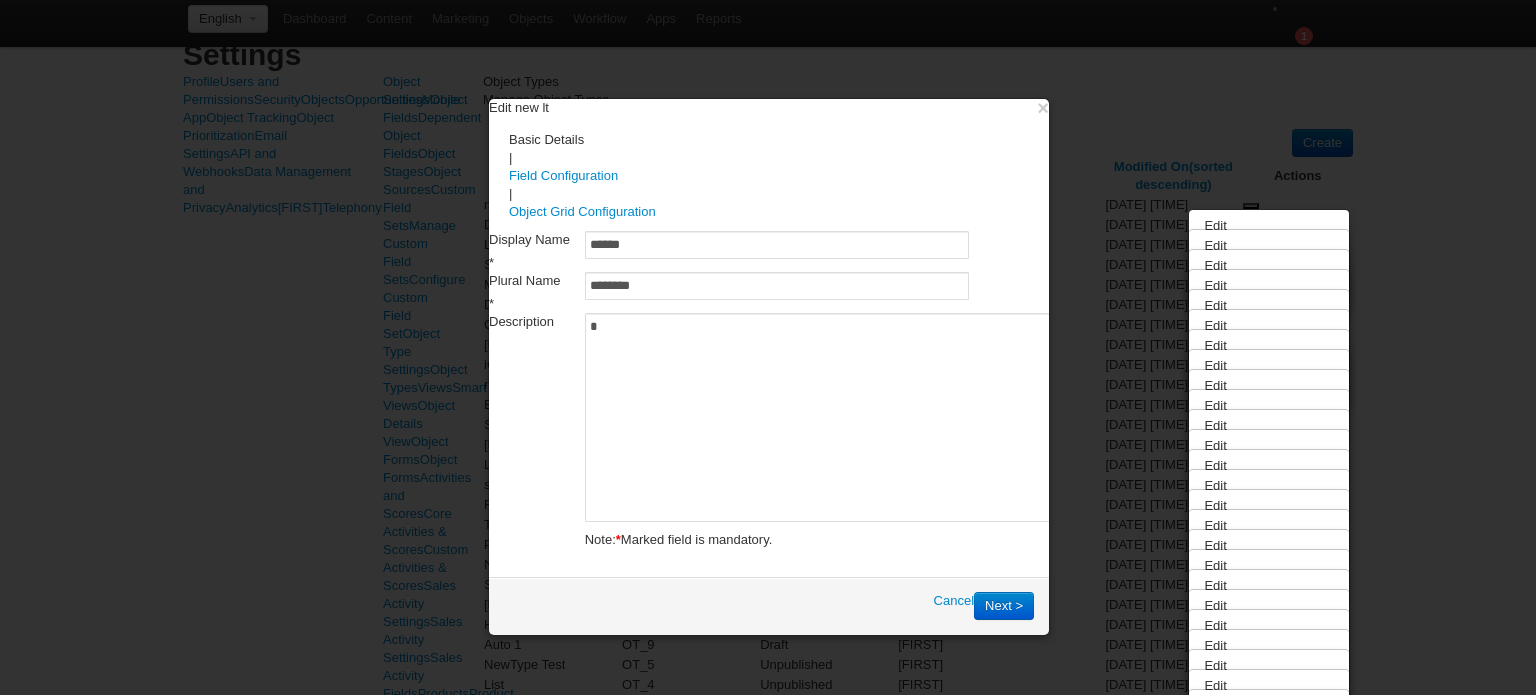 click on "Field Configuration" at bounding box center [789, 176] 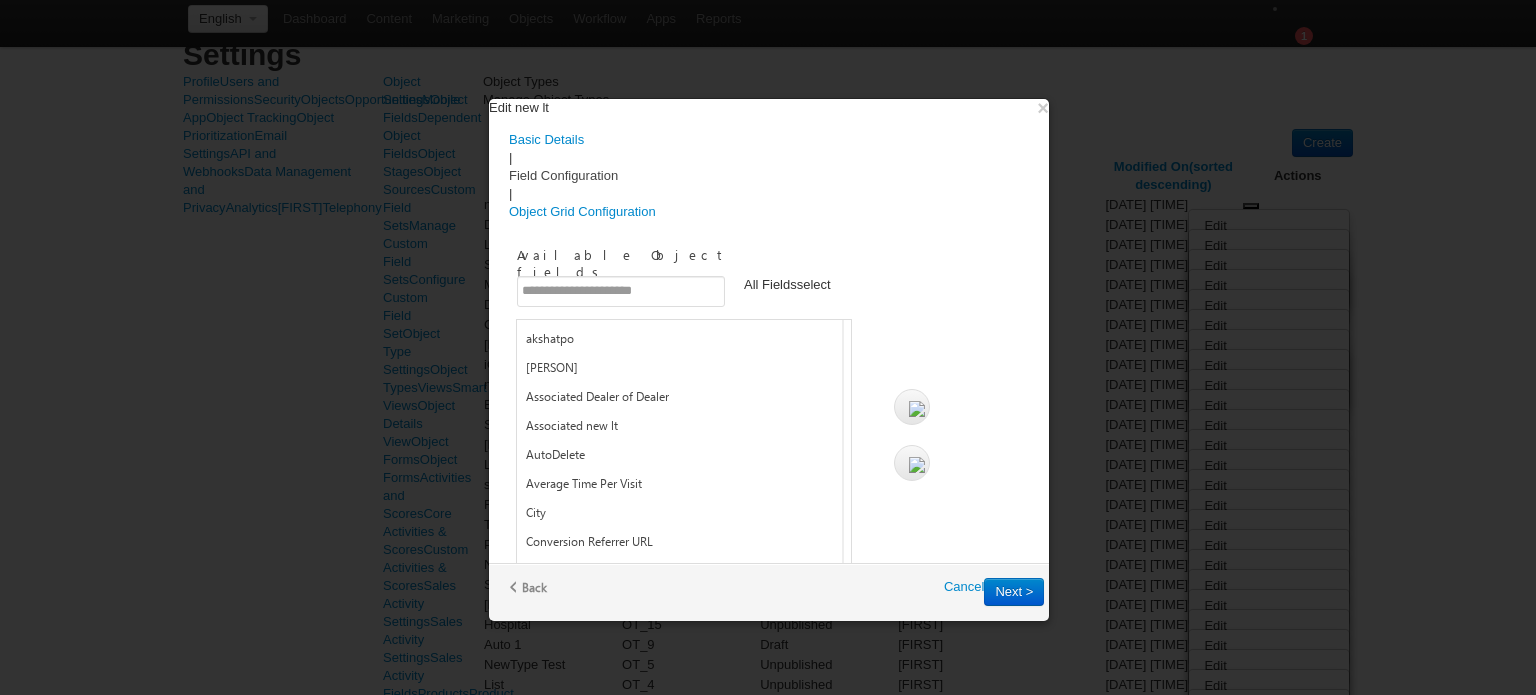 click at bounding box center (634, 695) 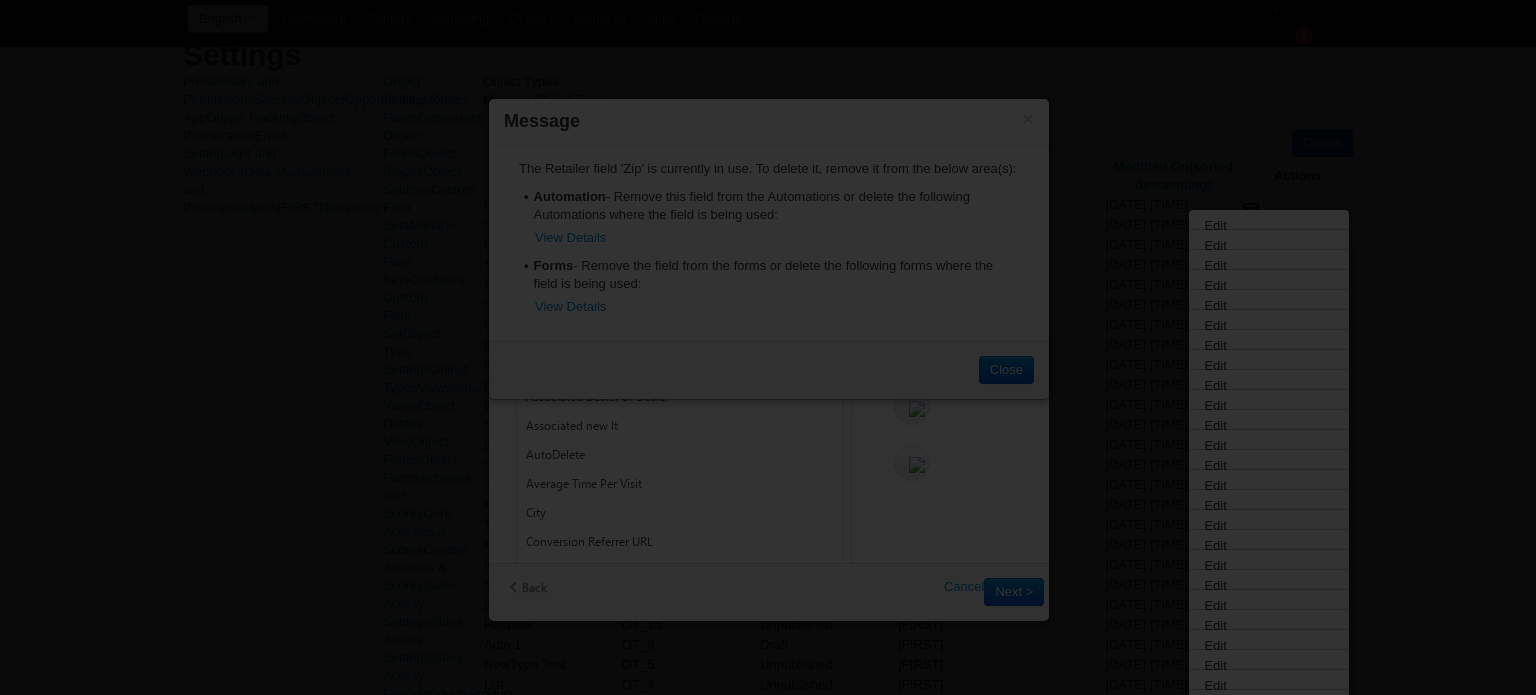 click on "Close" at bounding box center (1006, 370) 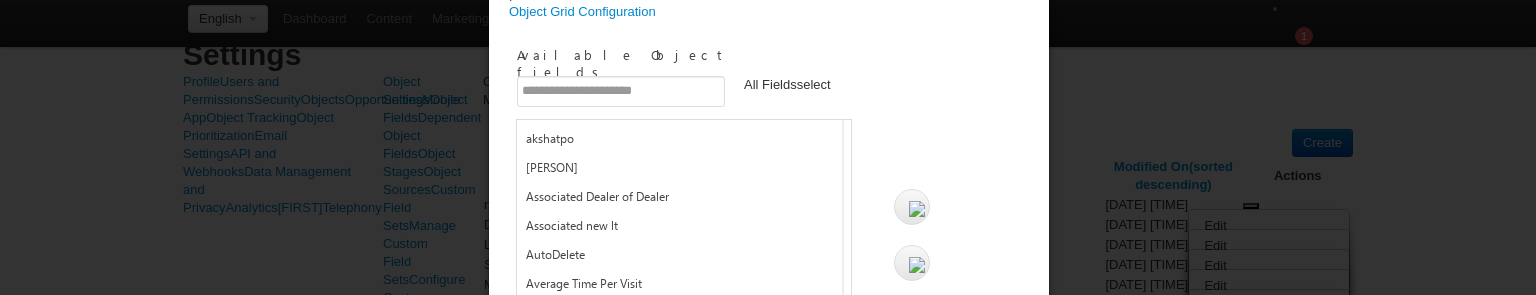 click on "Zip" at bounding box center (696, 548) 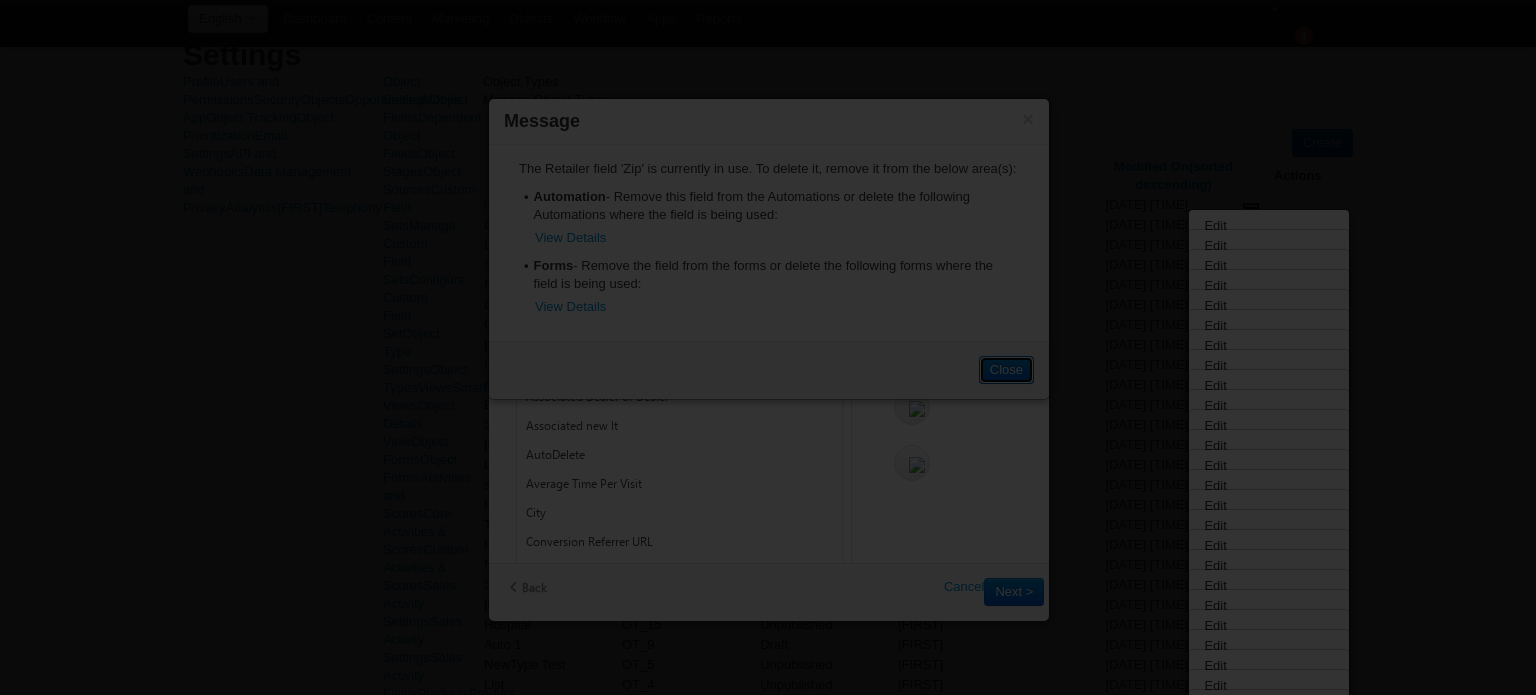 click on "Close" at bounding box center (1006, 370) 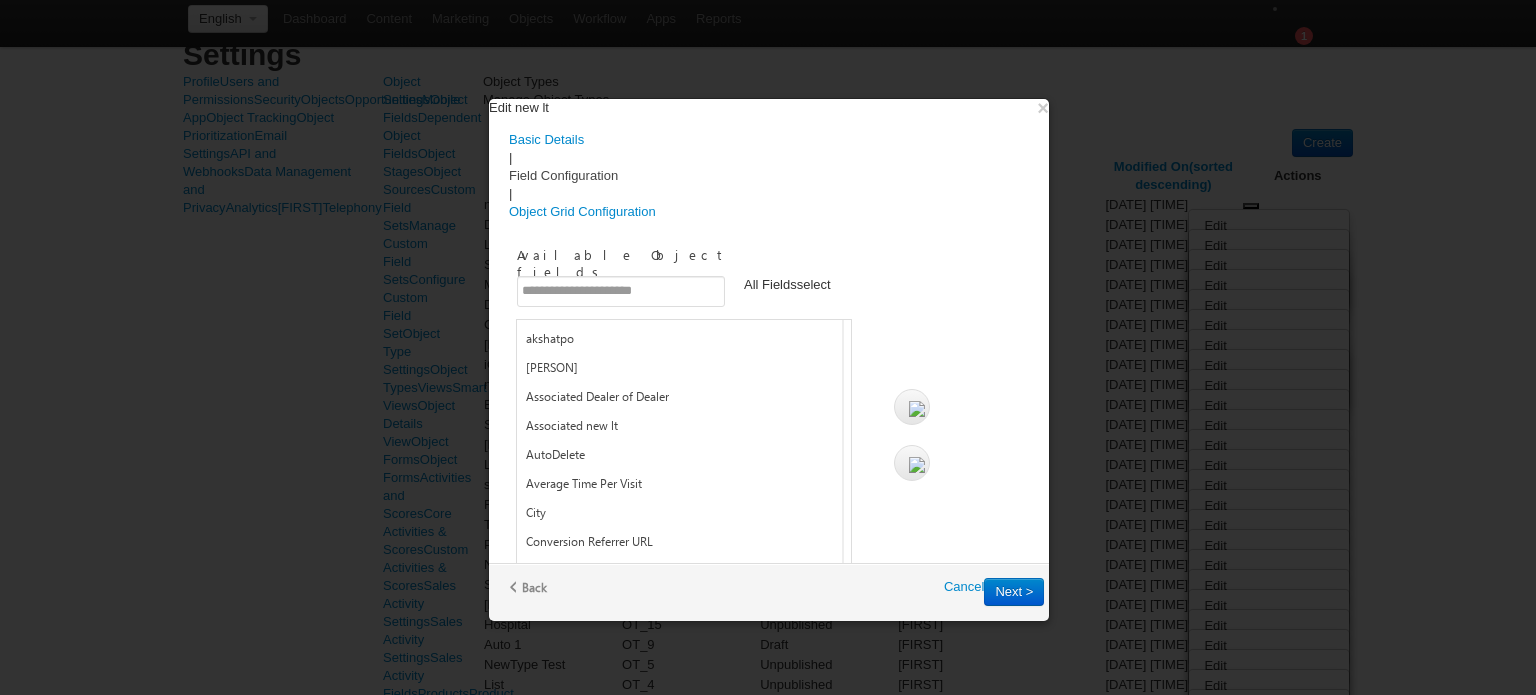 click on "All Fields" at bounding box center (787, 688) 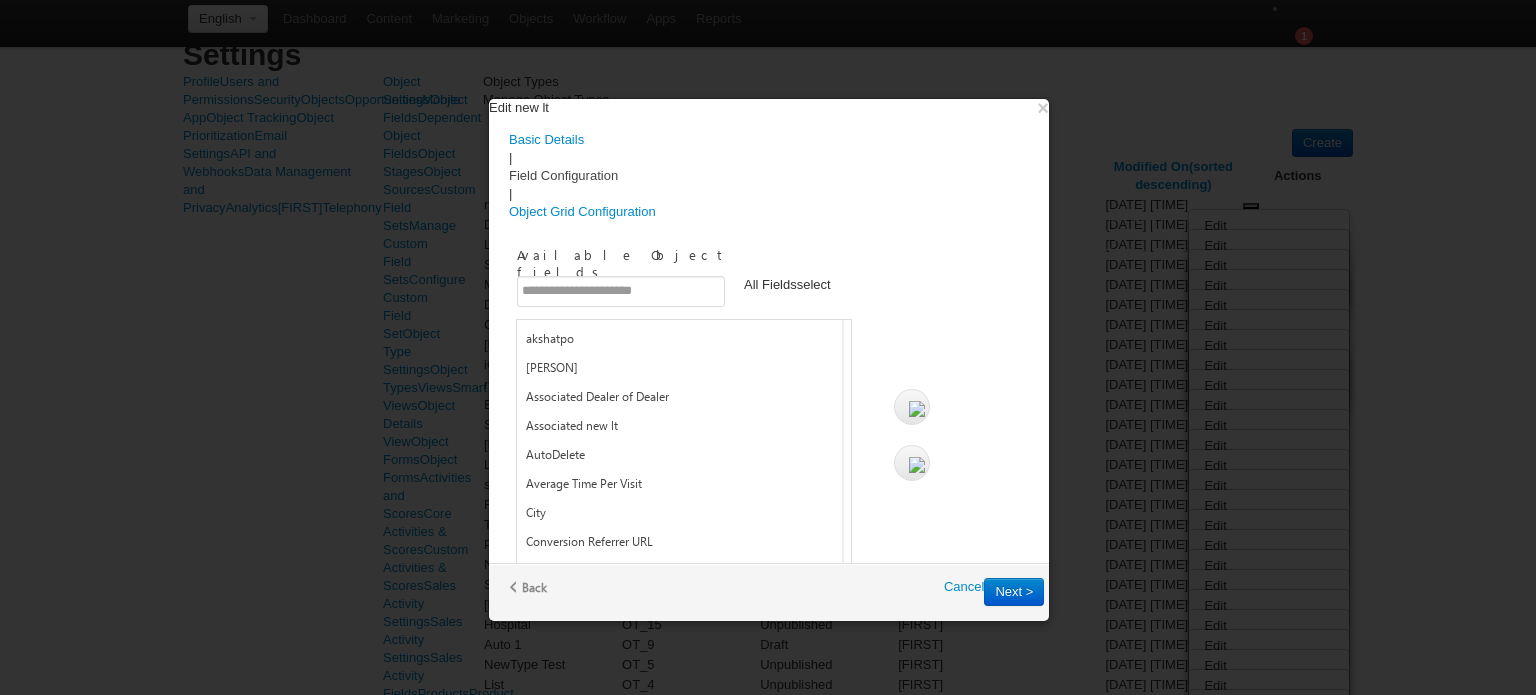 click on "System Fields" at bounding box center (1147, 235) 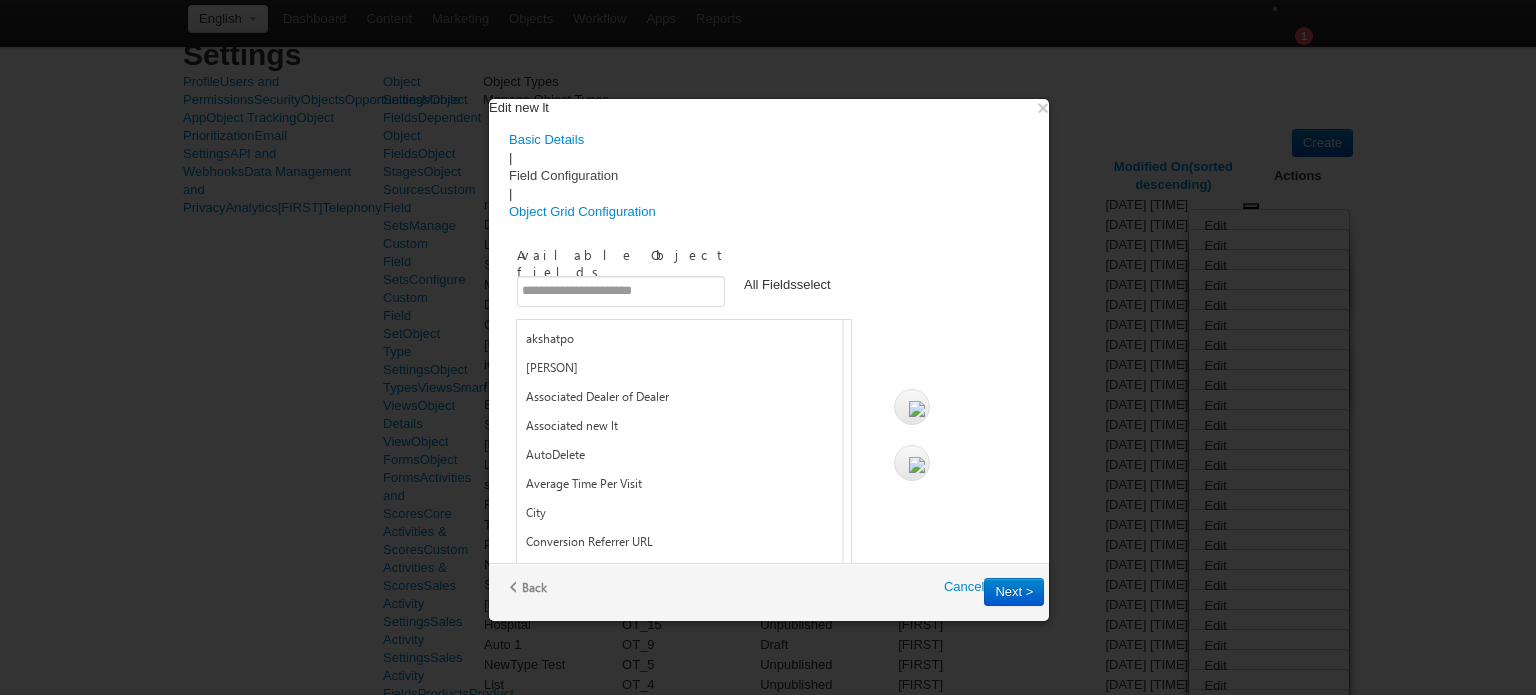click on "System Fields" at bounding box center [781, 697] 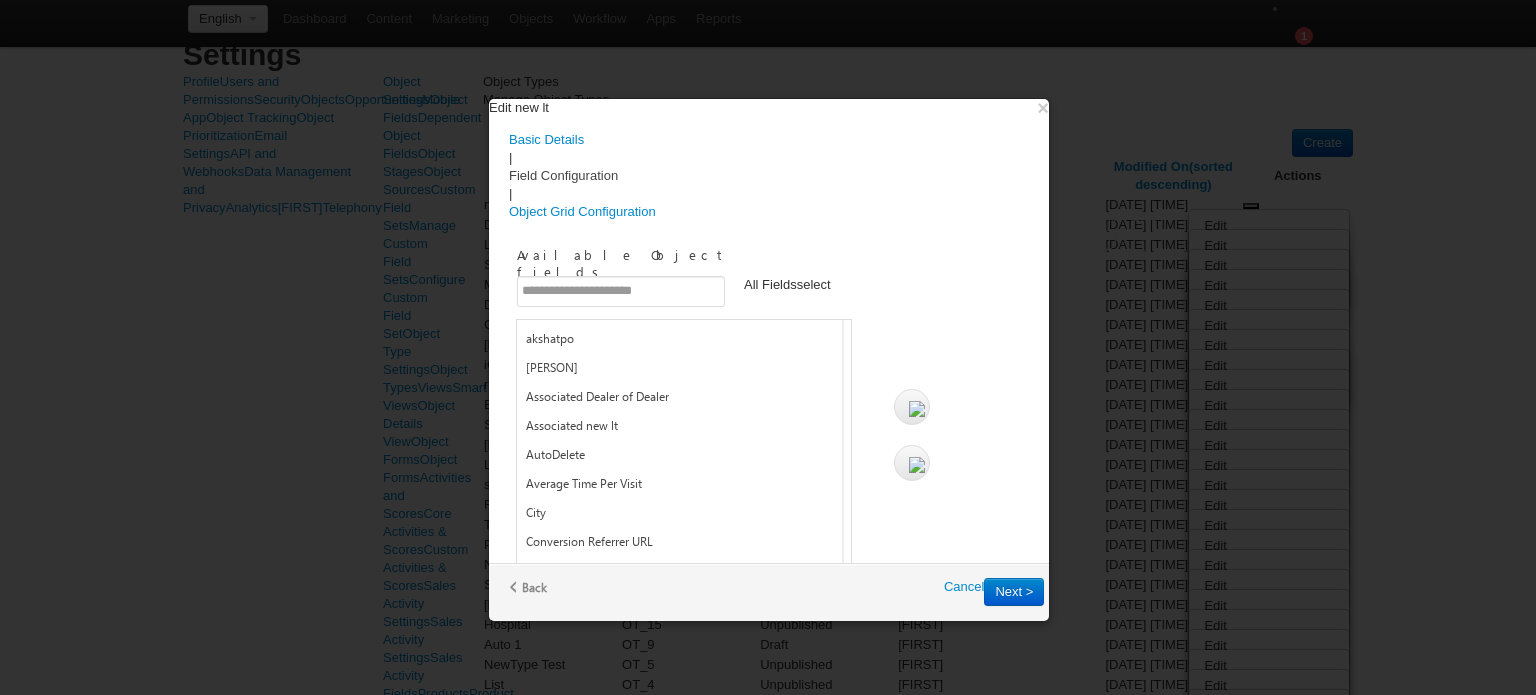 click on "Custom Fields" at bounding box center (1147, 253) 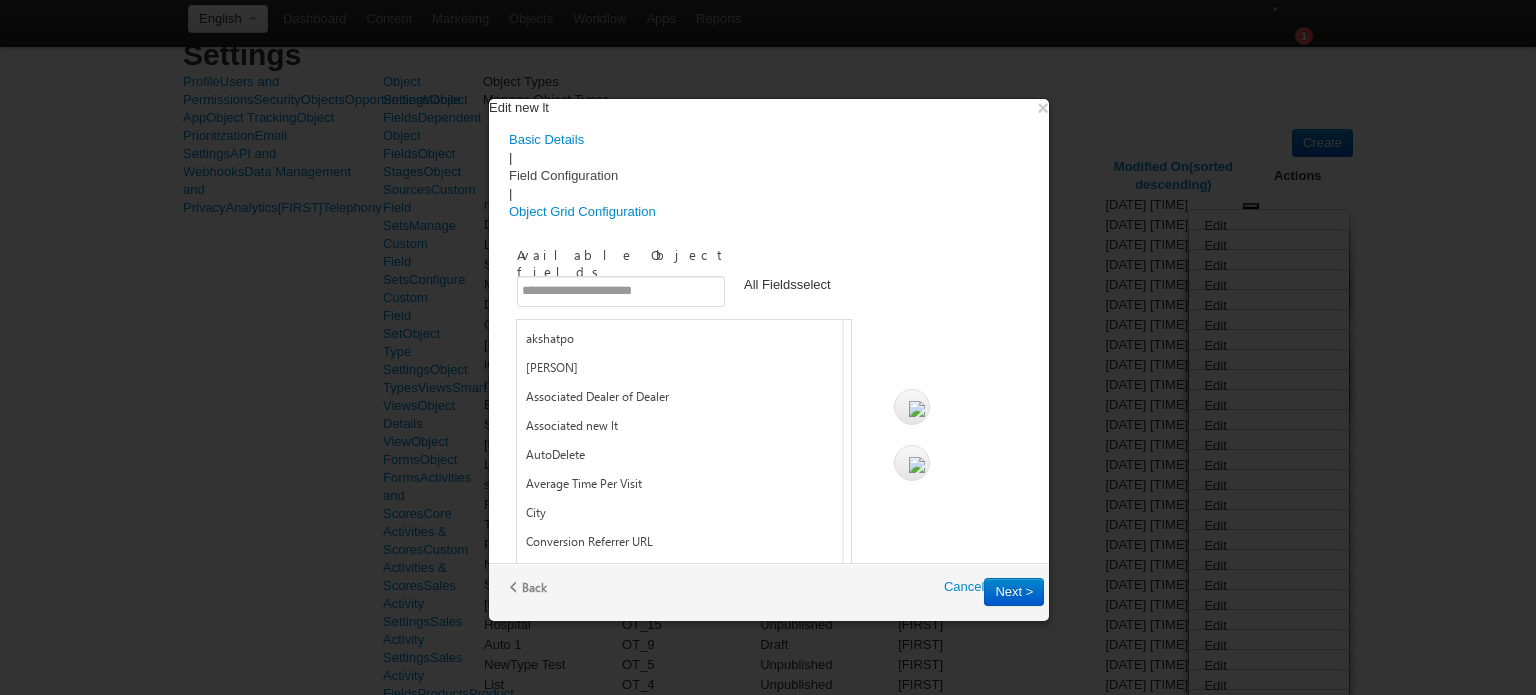 click on "Zip ******" at bounding box center [696, 745] 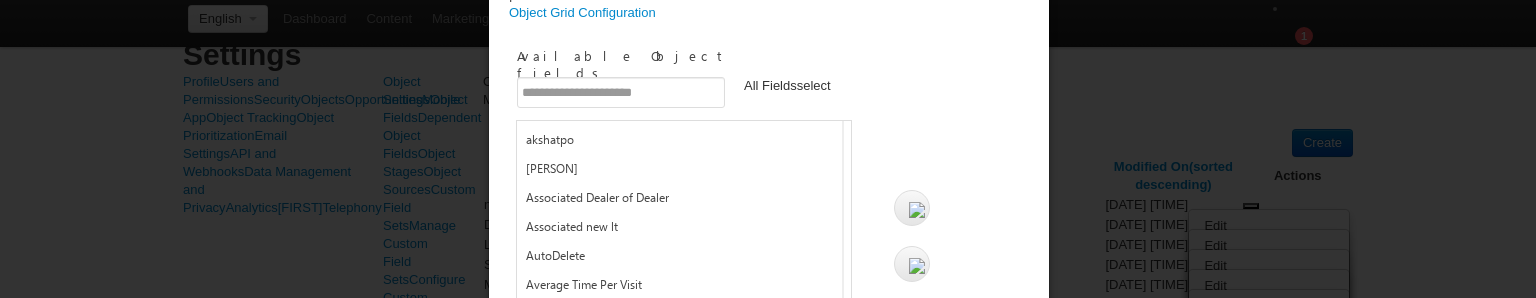 click at bounding box center [917, 266] 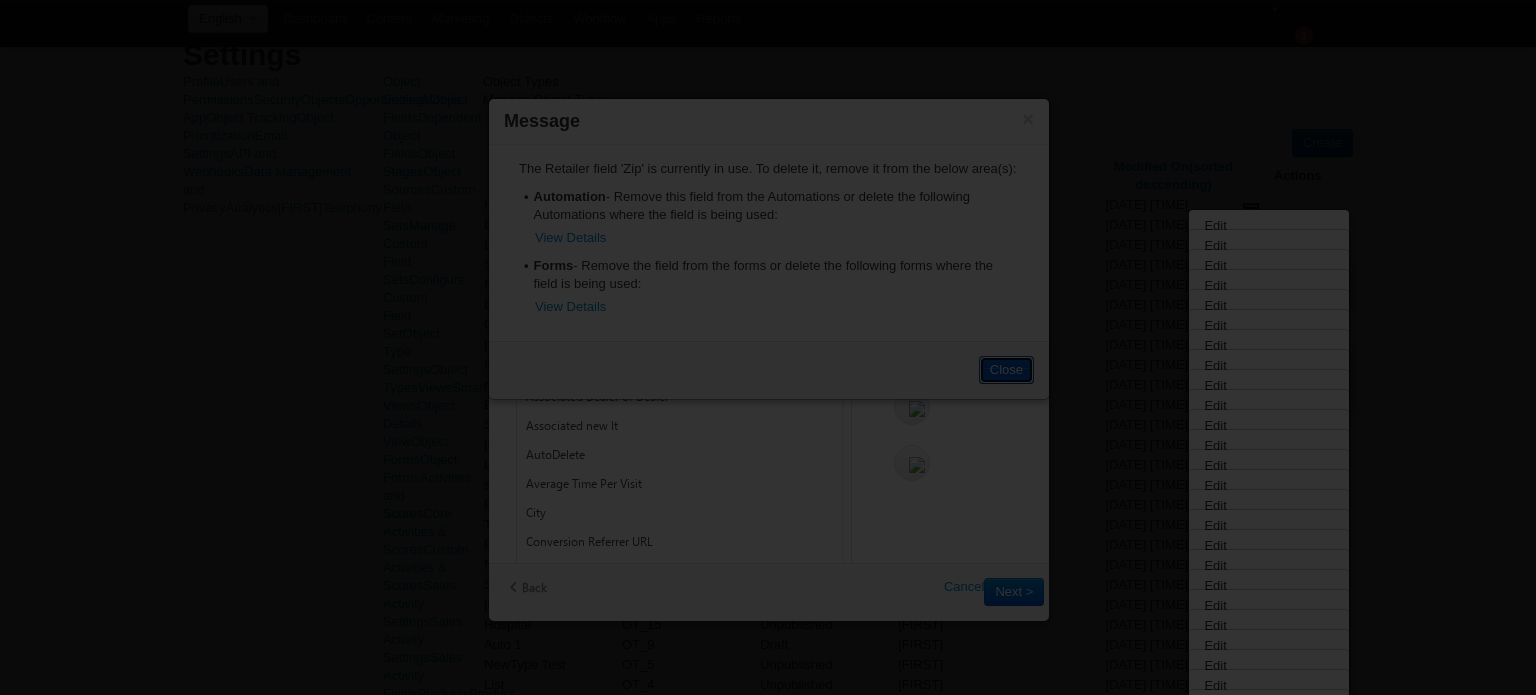 click on "Close" at bounding box center [1006, 370] 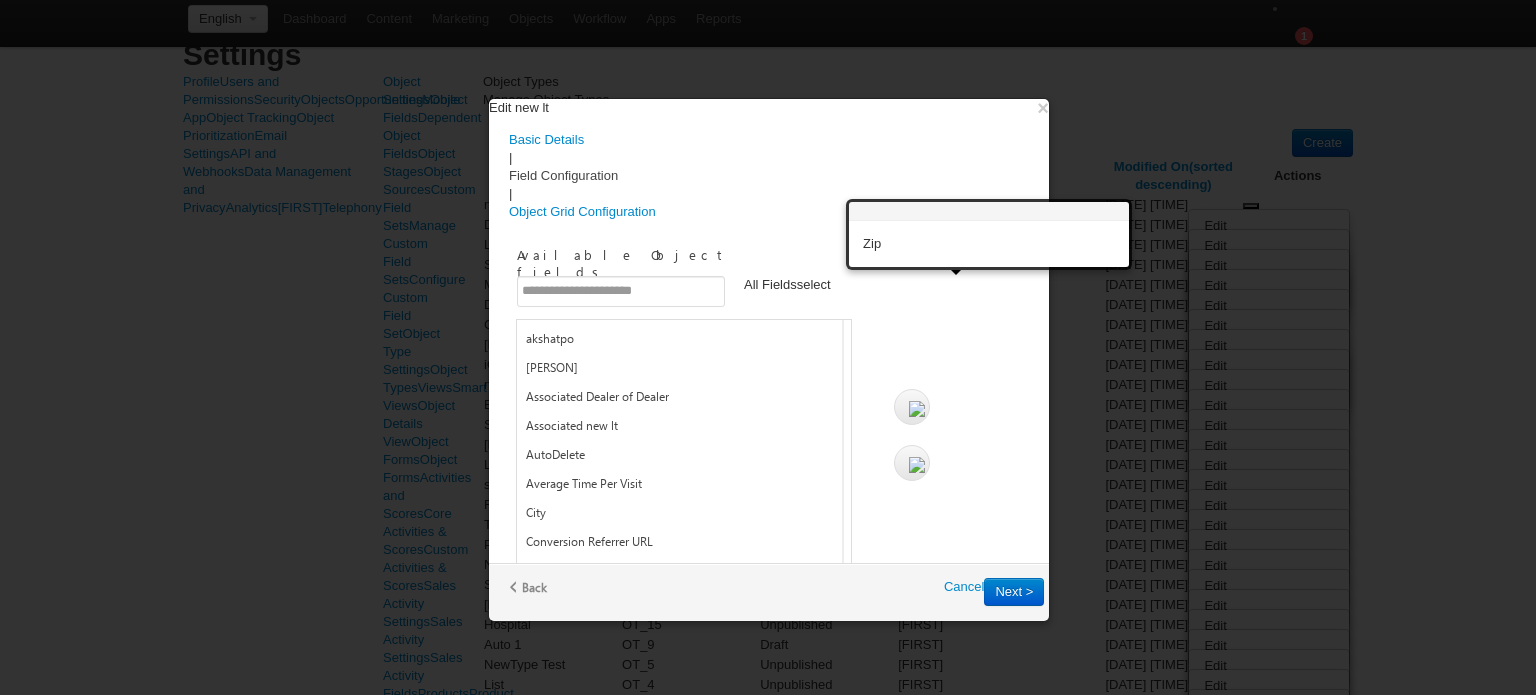 click on "Zip" at bounding box center (547, 743) 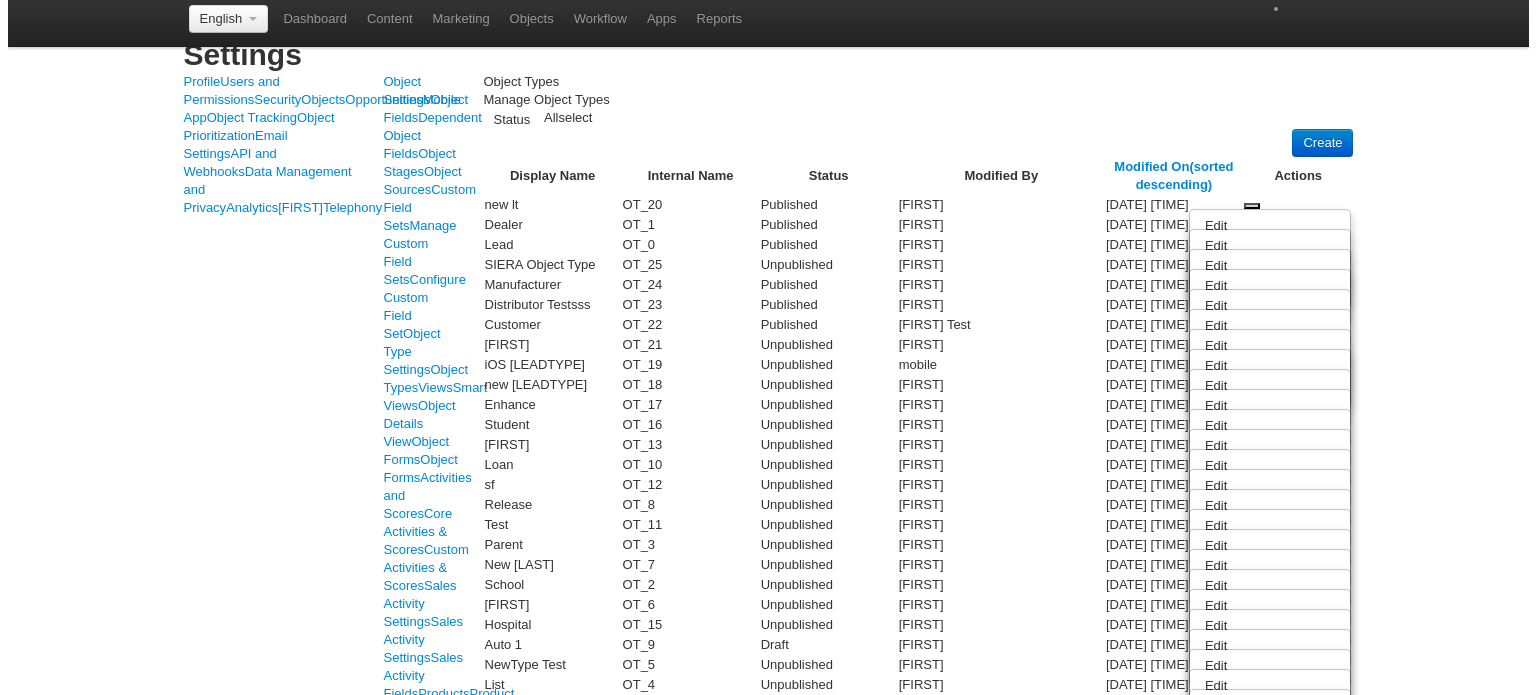 scroll, scrollTop: 0, scrollLeft: 0, axis: both 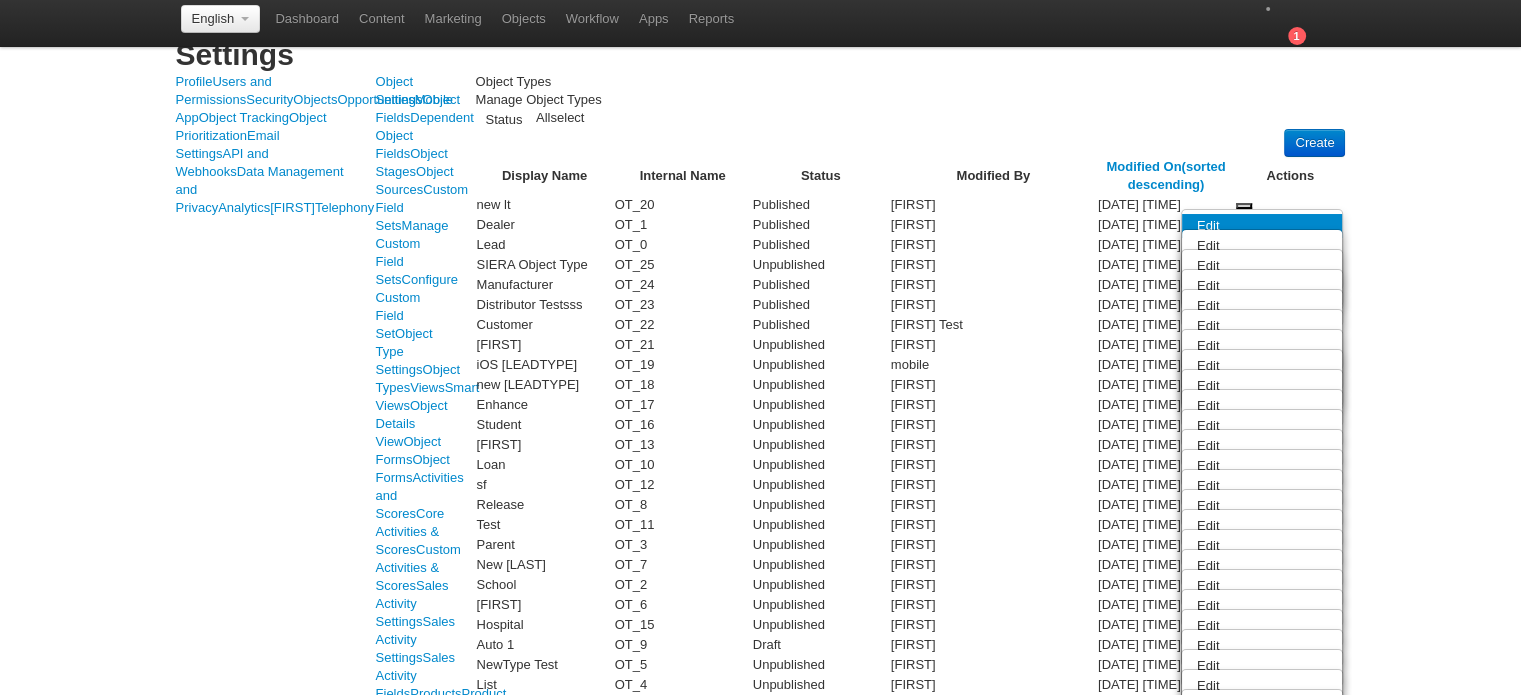 click on "Edit" at bounding box center [1262, 226] 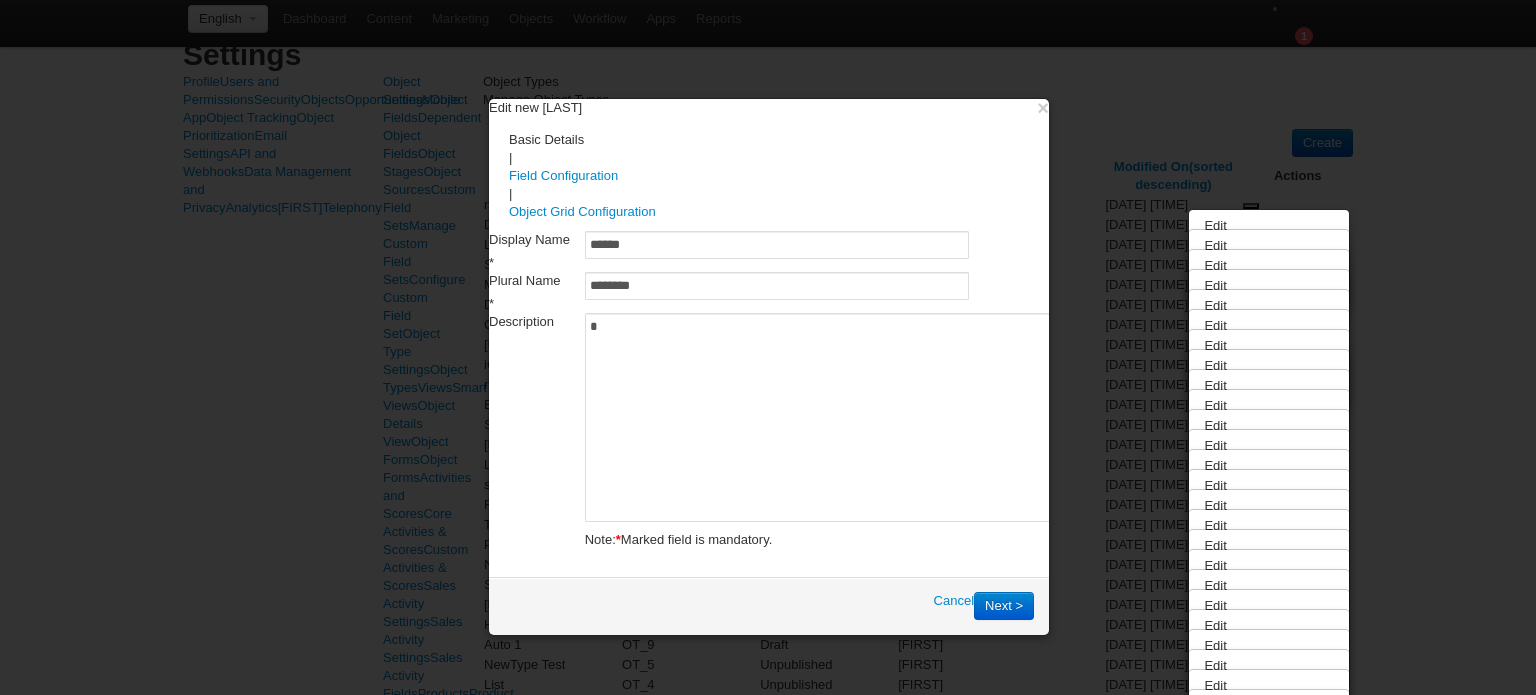 click on "Field Configuration" at bounding box center (789, 176) 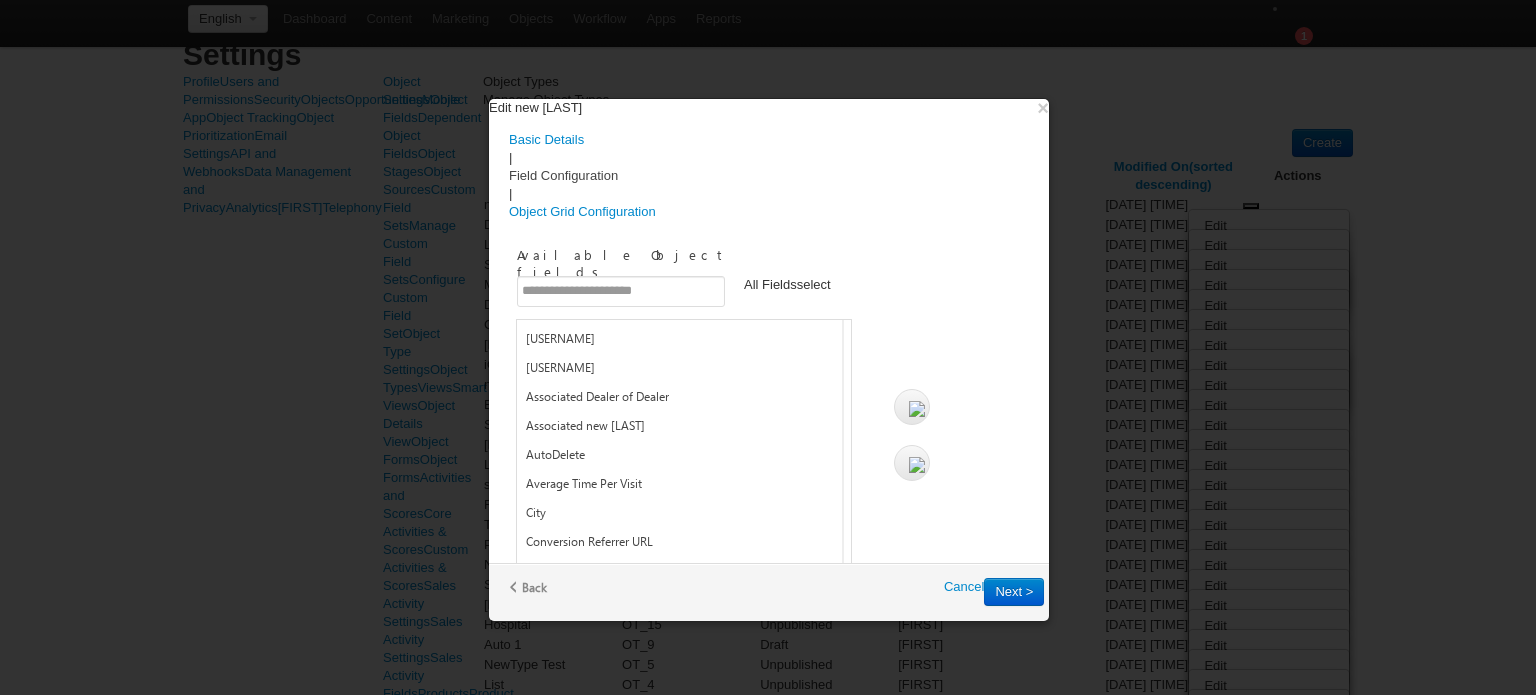 click at bounding box center [634, 695] 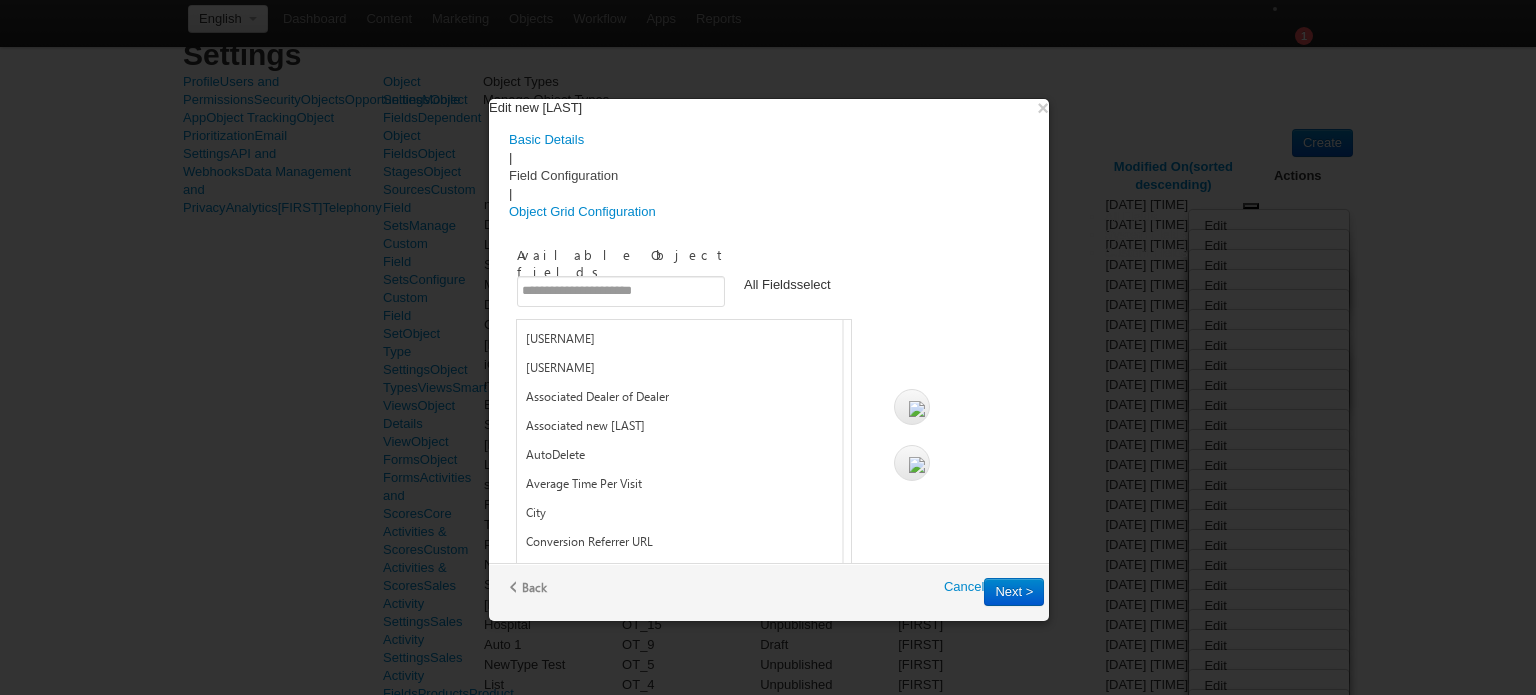 click on "System Fields" at bounding box center (1147, 235) 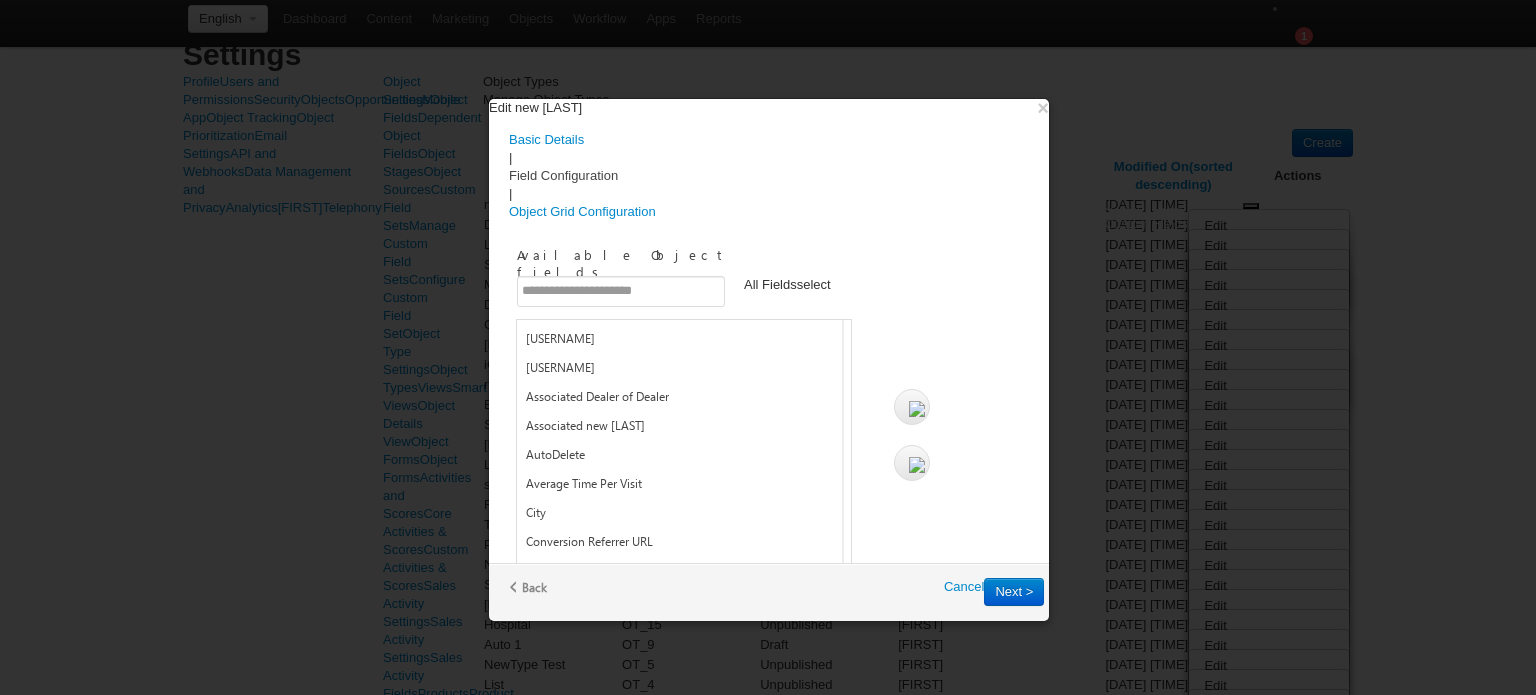 scroll, scrollTop: 528, scrollLeft: 0, axis: vertical 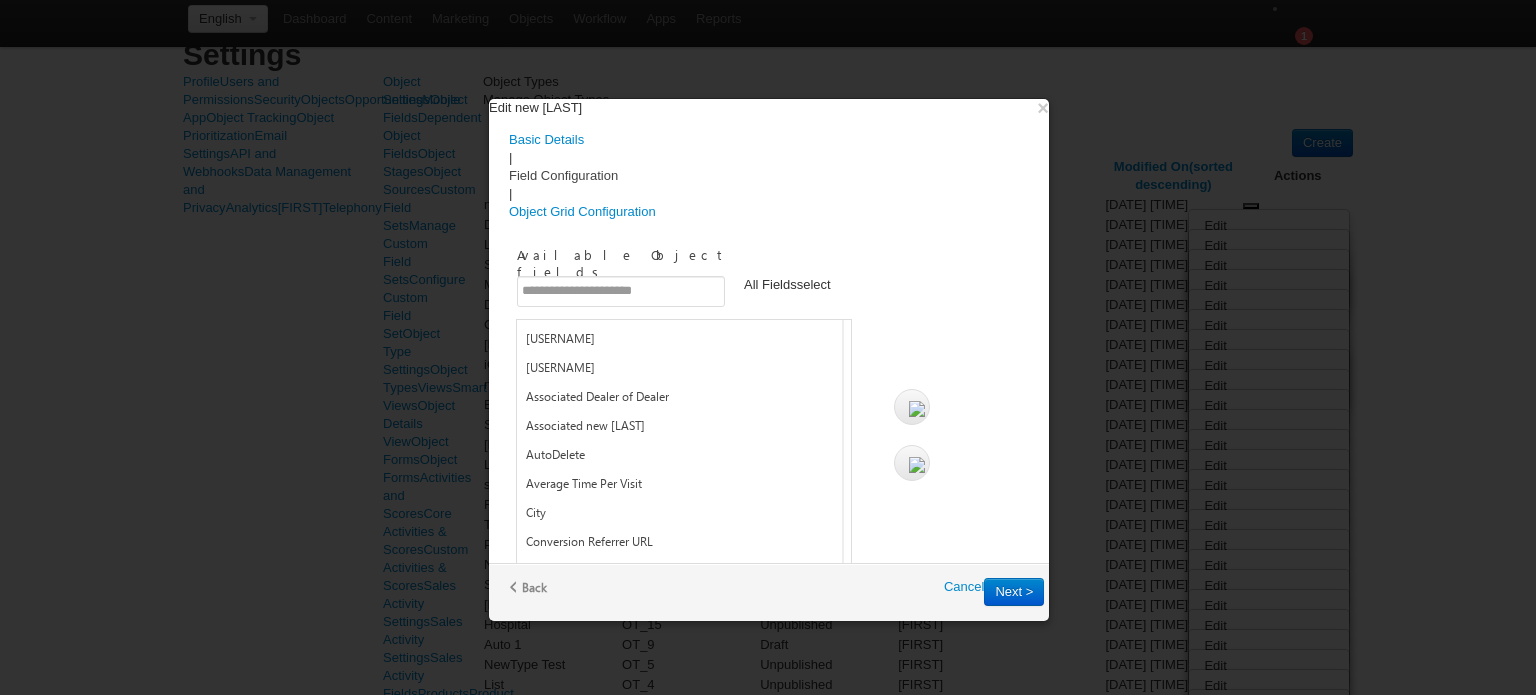 click at bounding box center (634, 695) 